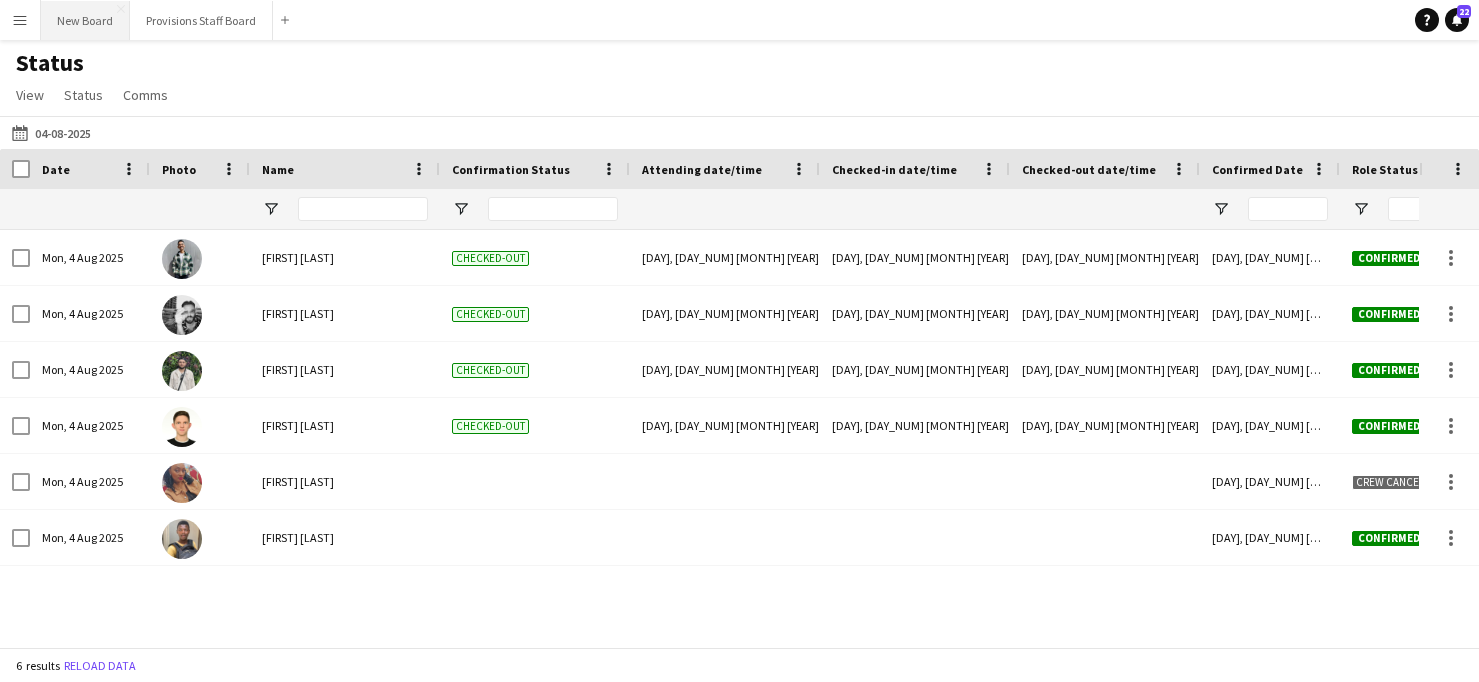 scroll, scrollTop: 0, scrollLeft: 0, axis: both 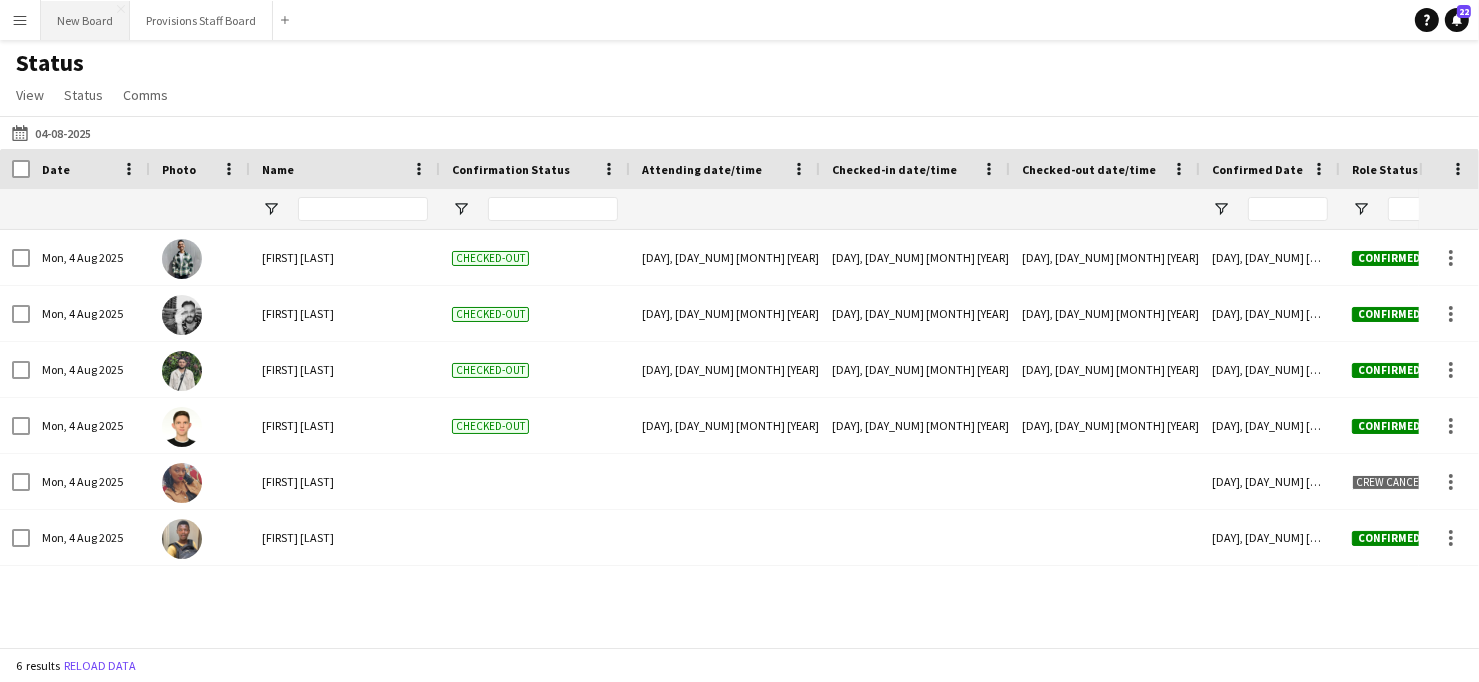 click on "New Board
Close" at bounding box center [85, 20] 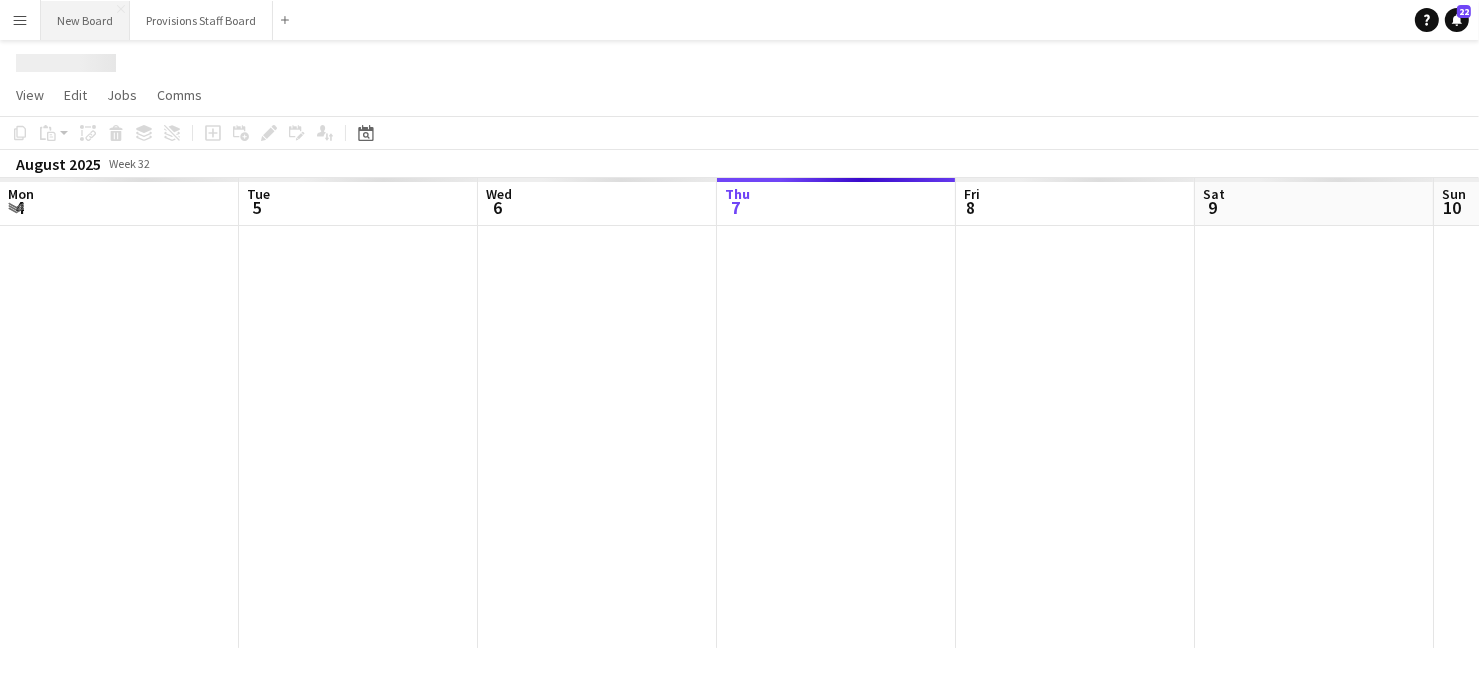 scroll, scrollTop: 0, scrollLeft: 478, axis: horizontal 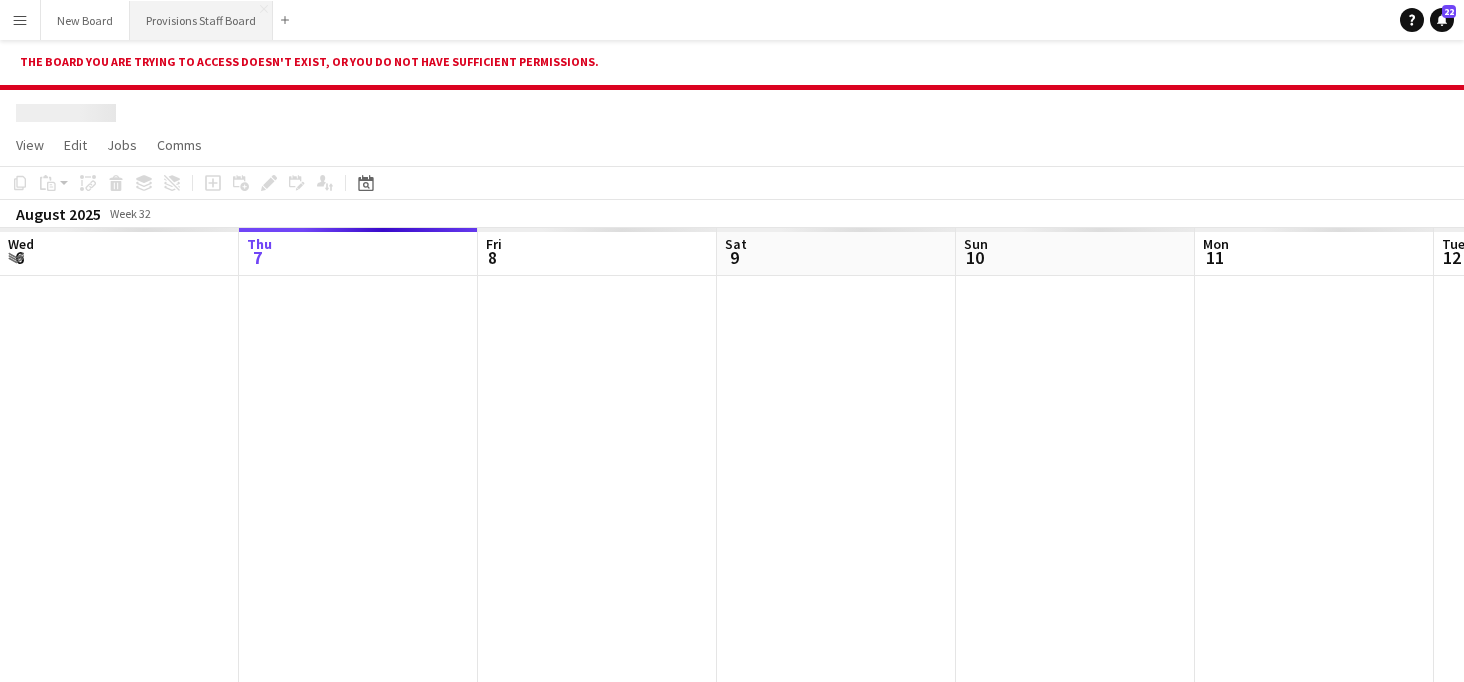 click on "Provisions Staff Board
Close" at bounding box center (201, 20) 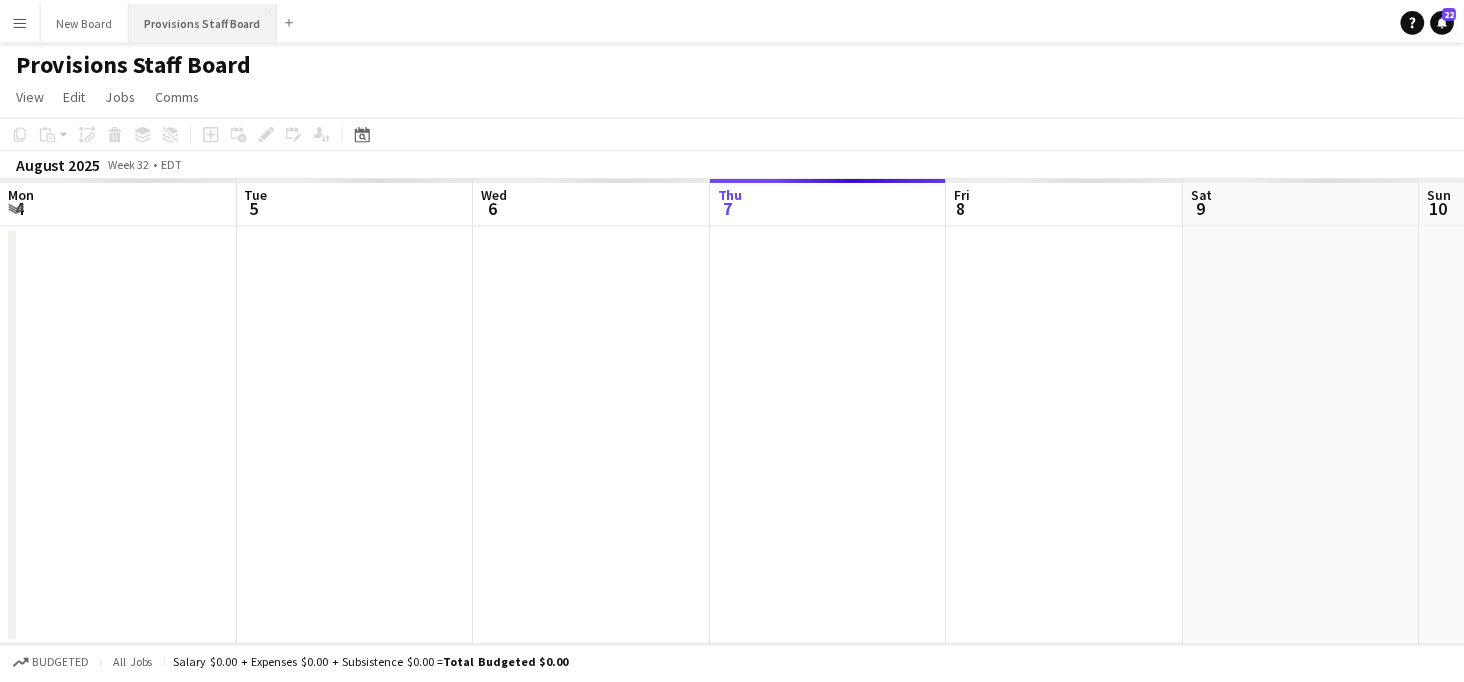 scroll, scrollTop: 0, scrollLeft: 478, axis: horizontal 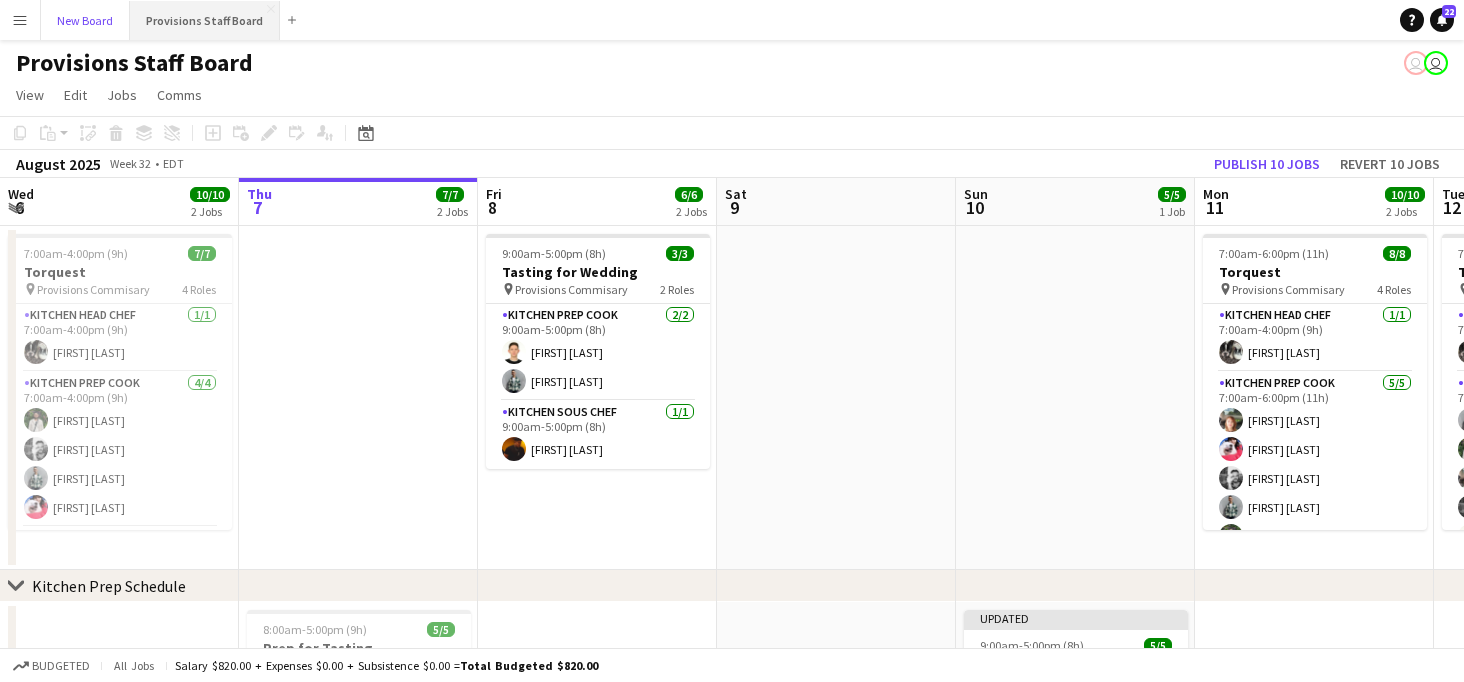 drag, startPoint x: 75, startPoint y: 8, endPoint x: 205, endPoint y: 32, distance: 132.19682 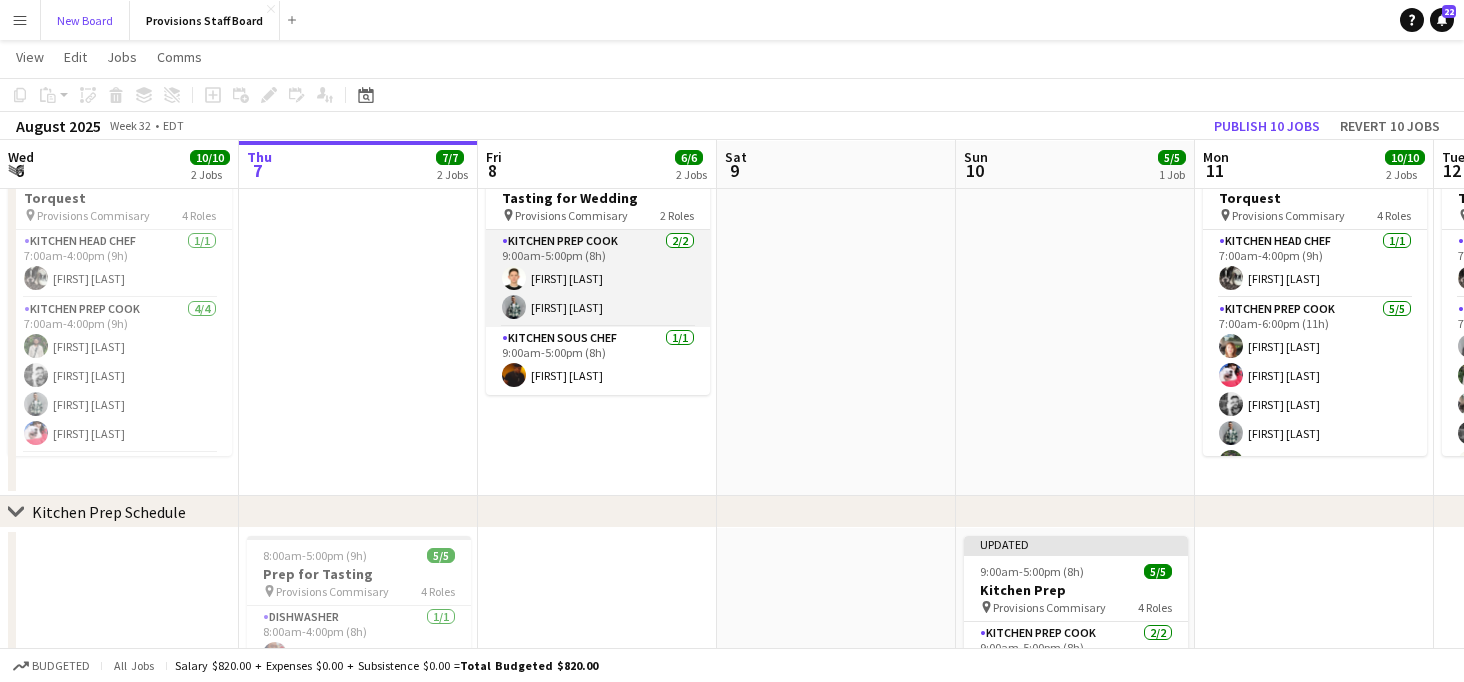 scroll, scrollTop: 27, scrollLeft: 0, axis: vertical 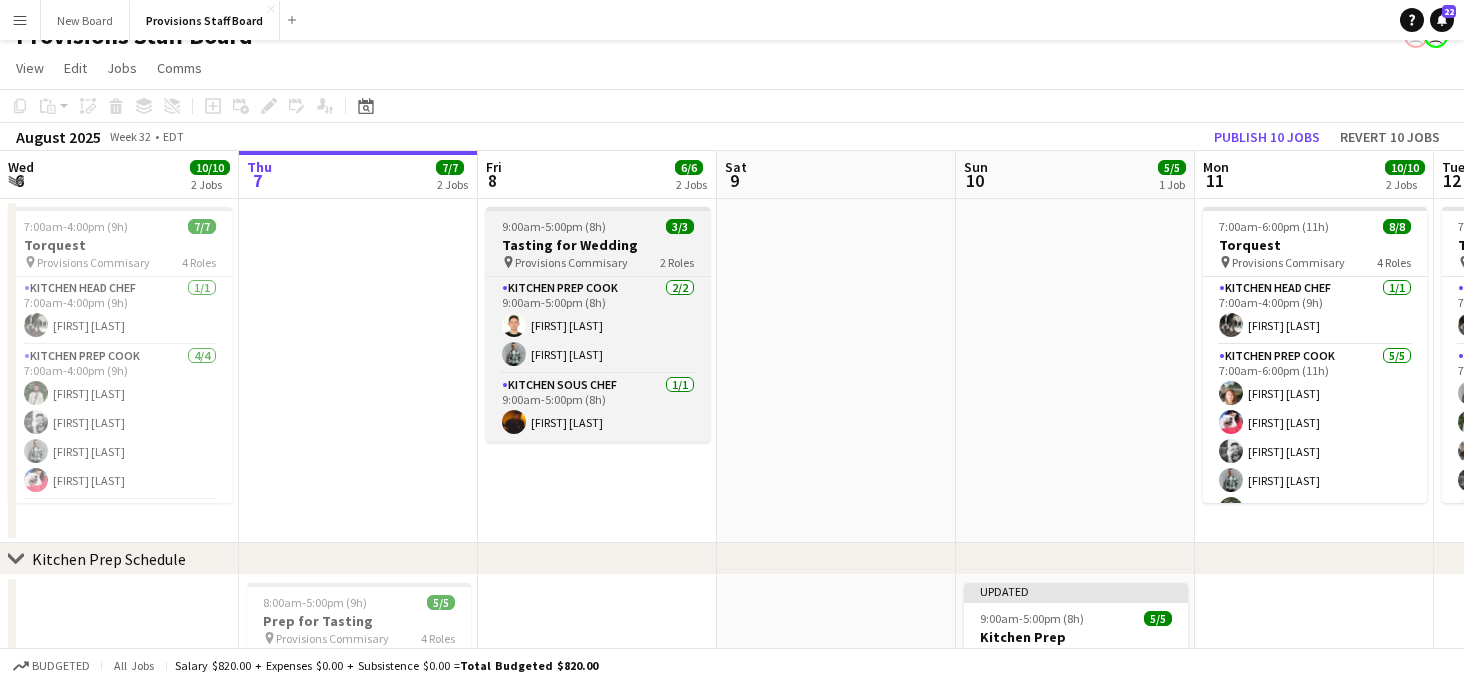click on "Provisions Commisary" at bounding box center (571, 262) 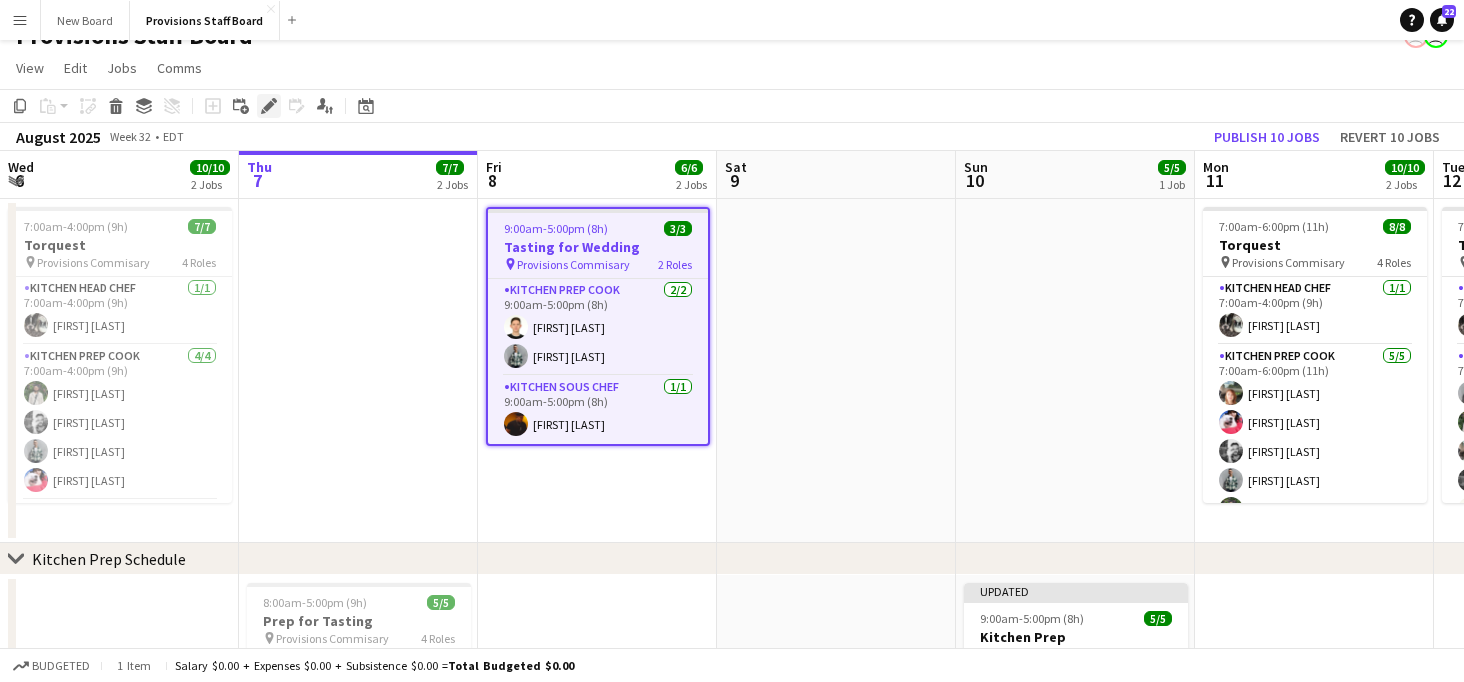 click on "Edit" 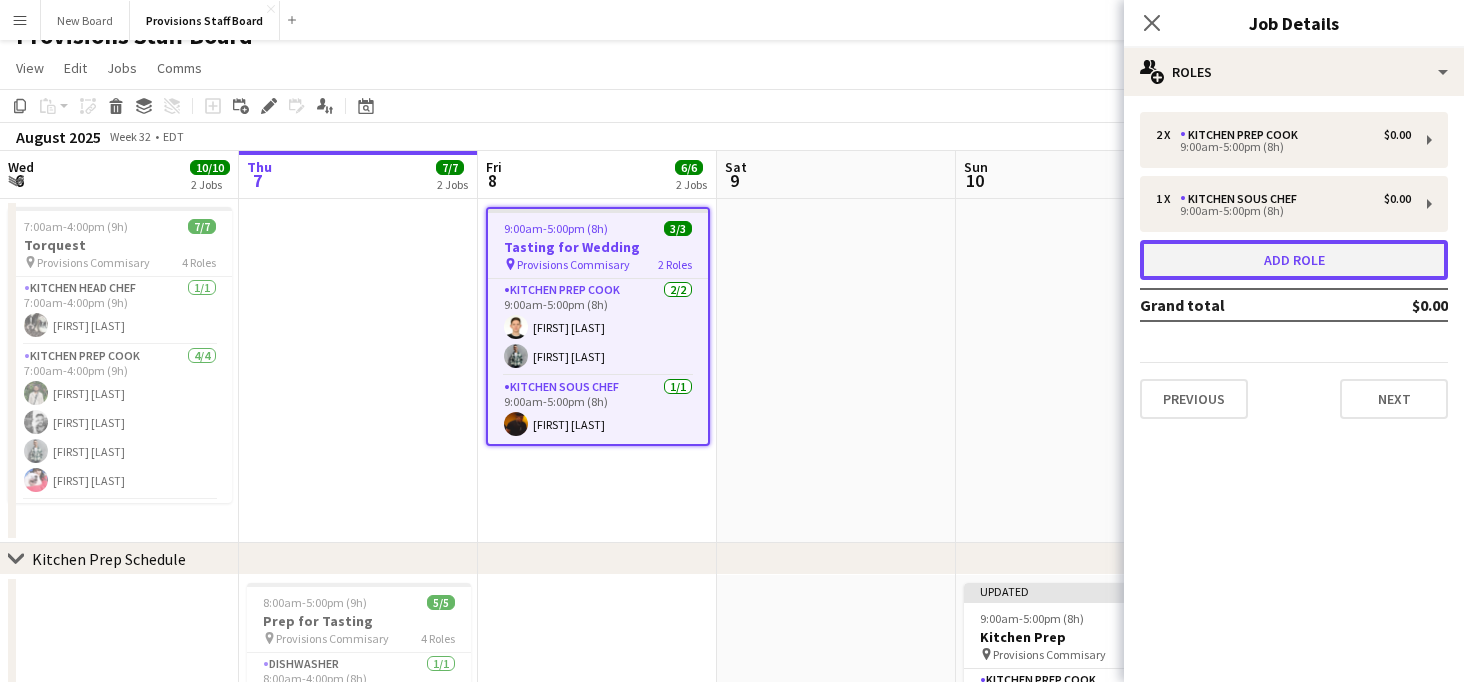 click on "Add role" at bounding box center (1294, 260) 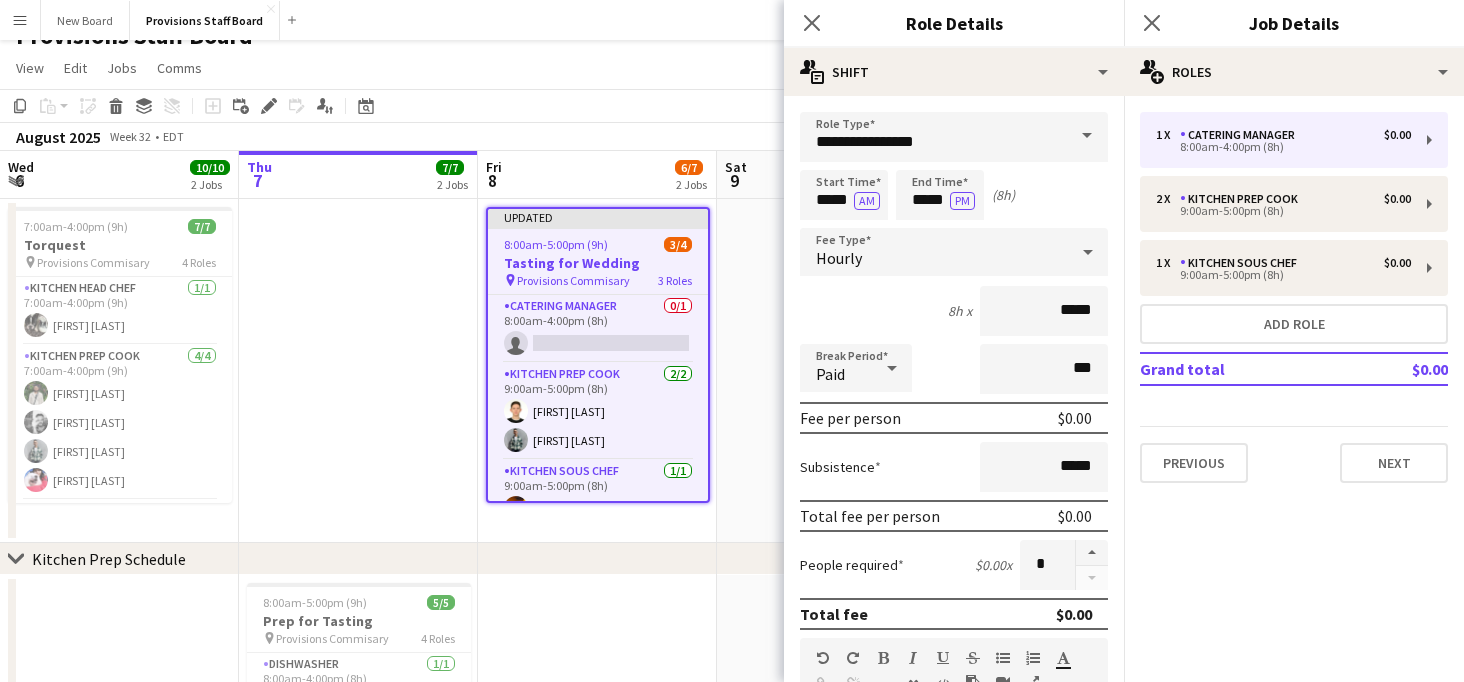 click at bounding box center [1087, 136] 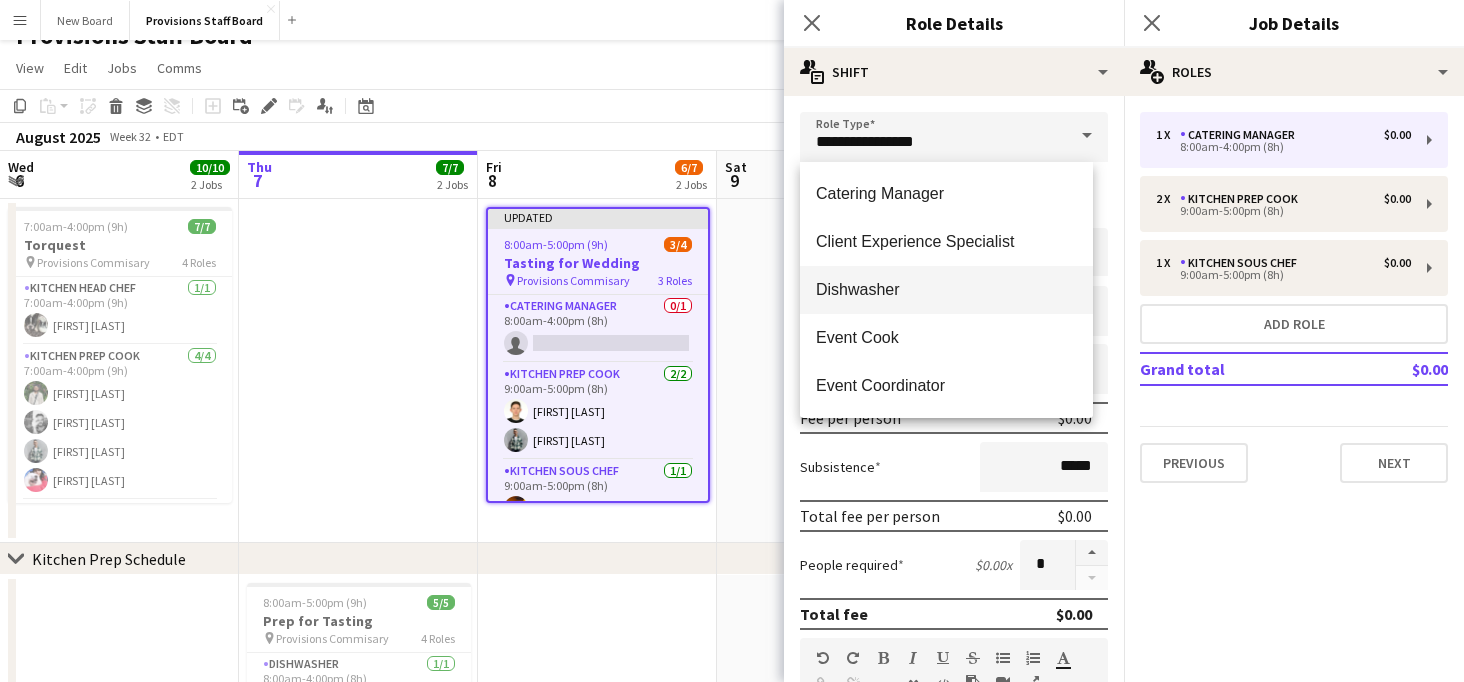 click on "Dishwasher" at bounding box center (946, 289) 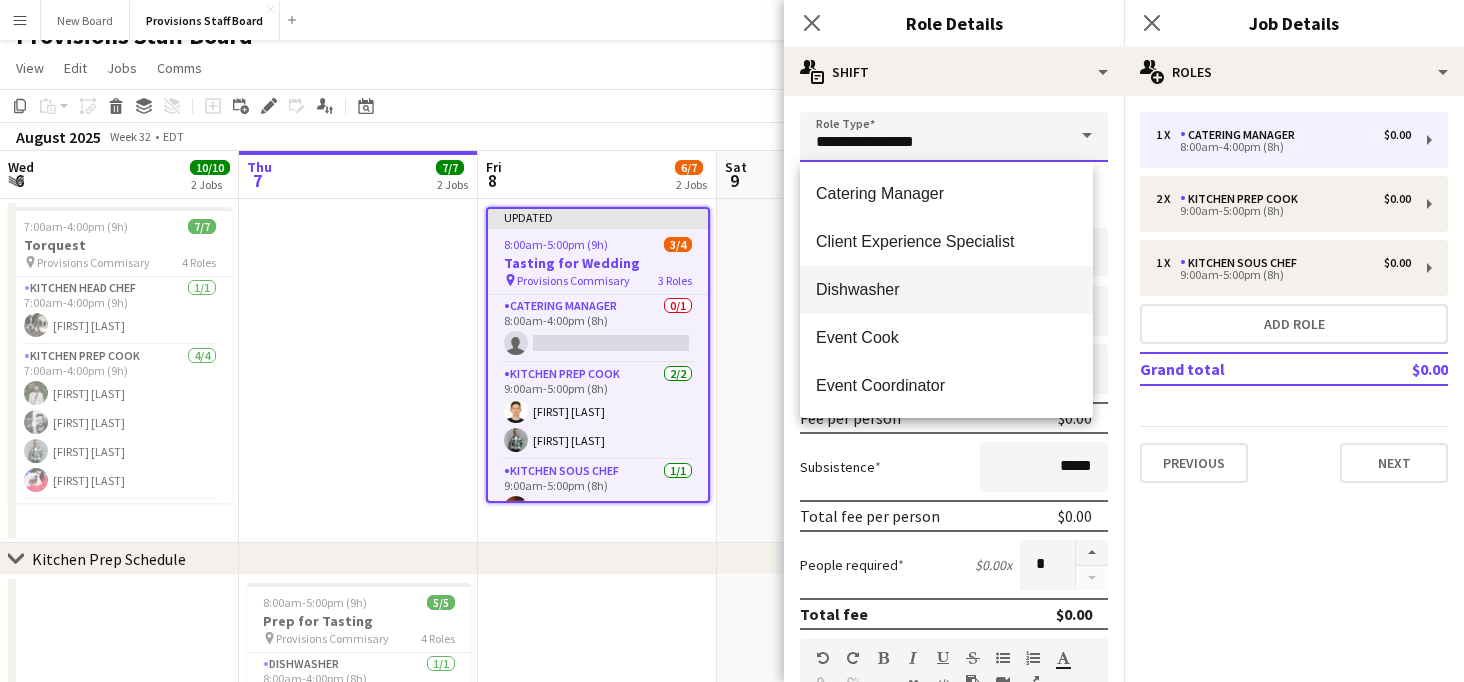type on "**********" 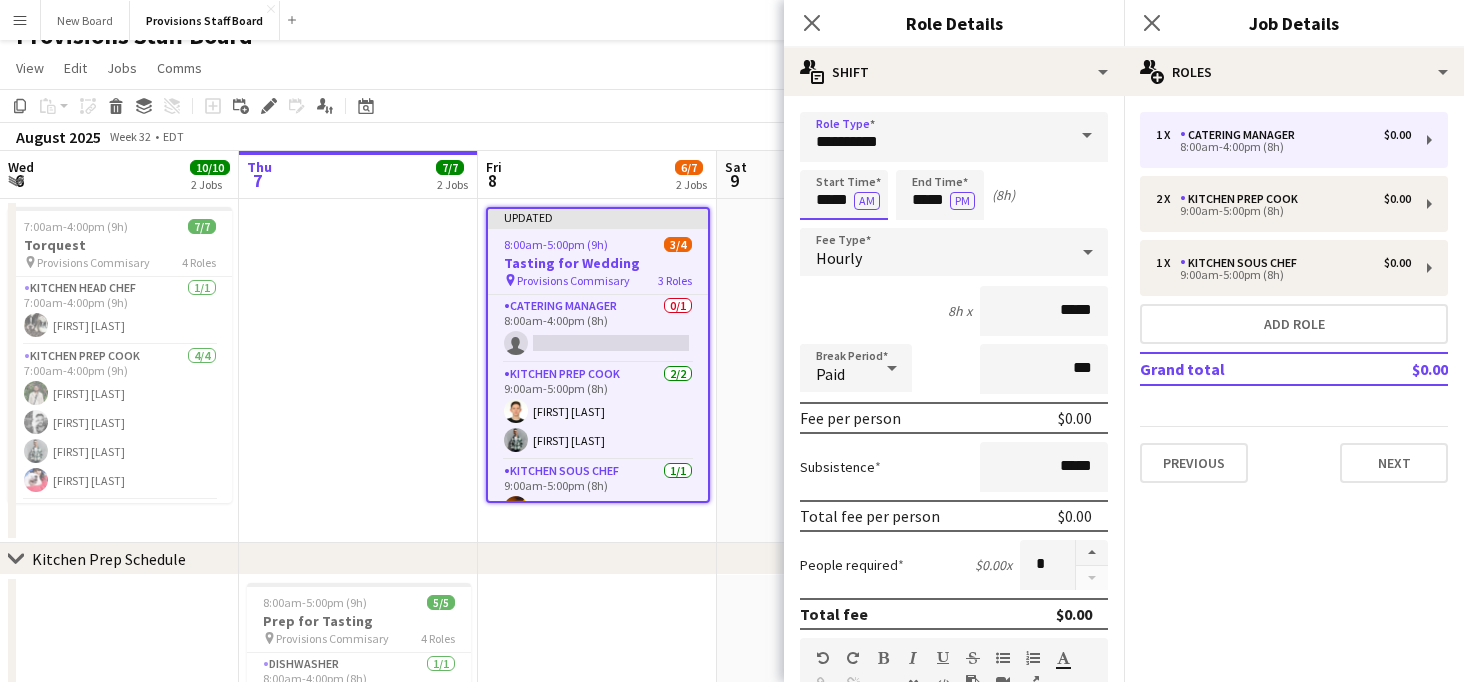 click on "*****" at bounding box center (844, 195) 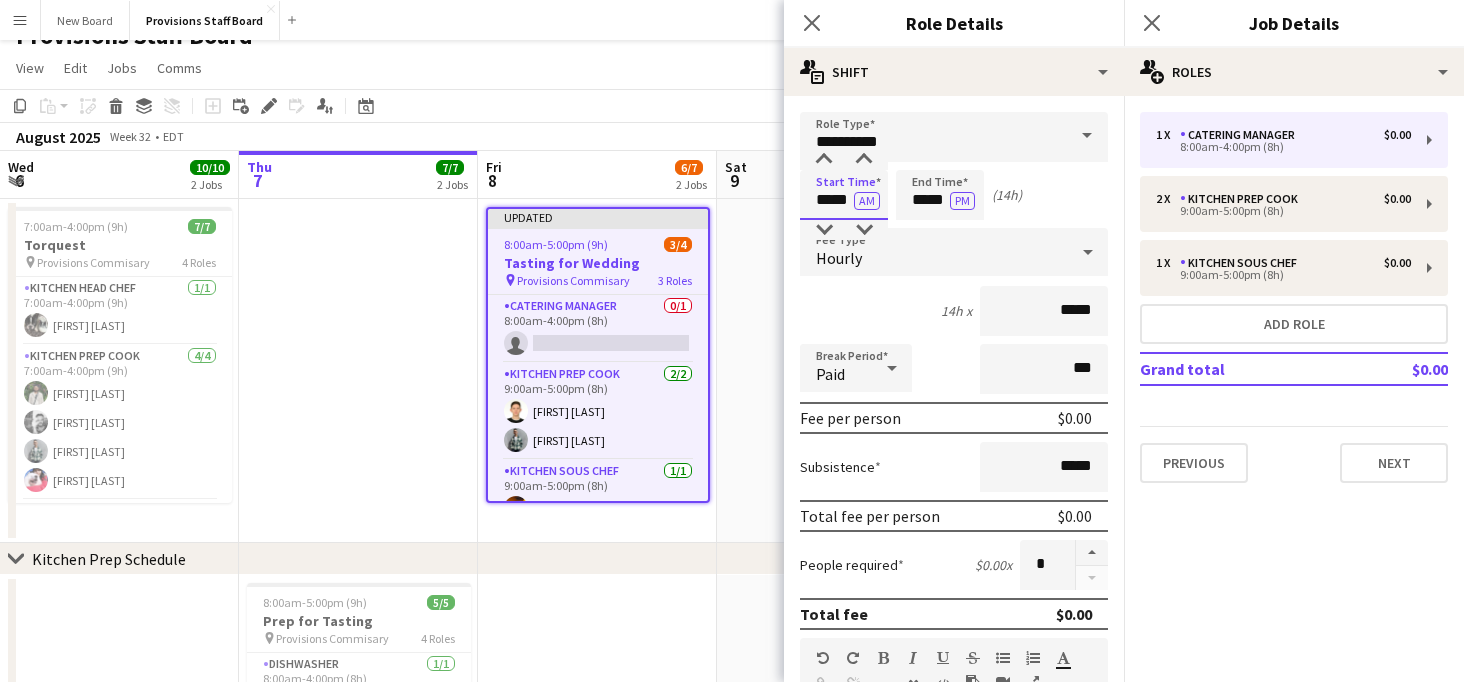 type on "*****" 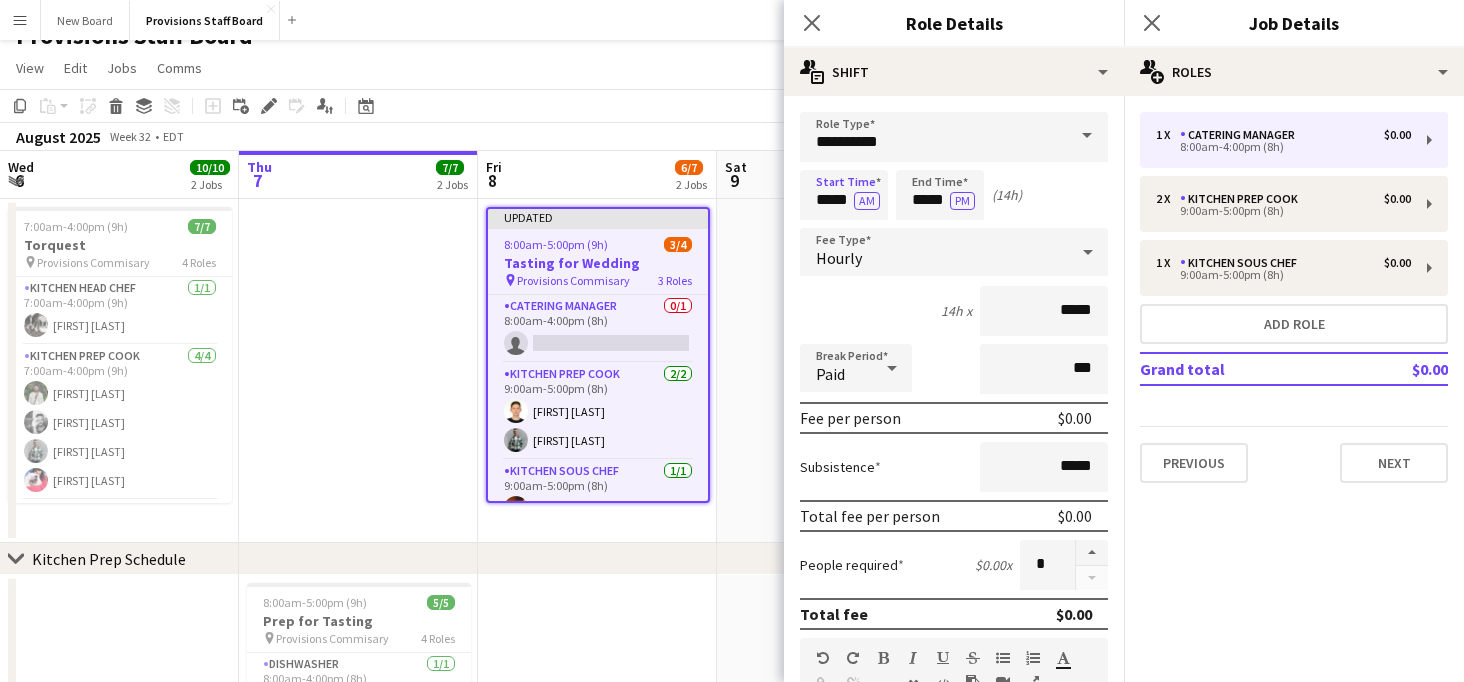 type 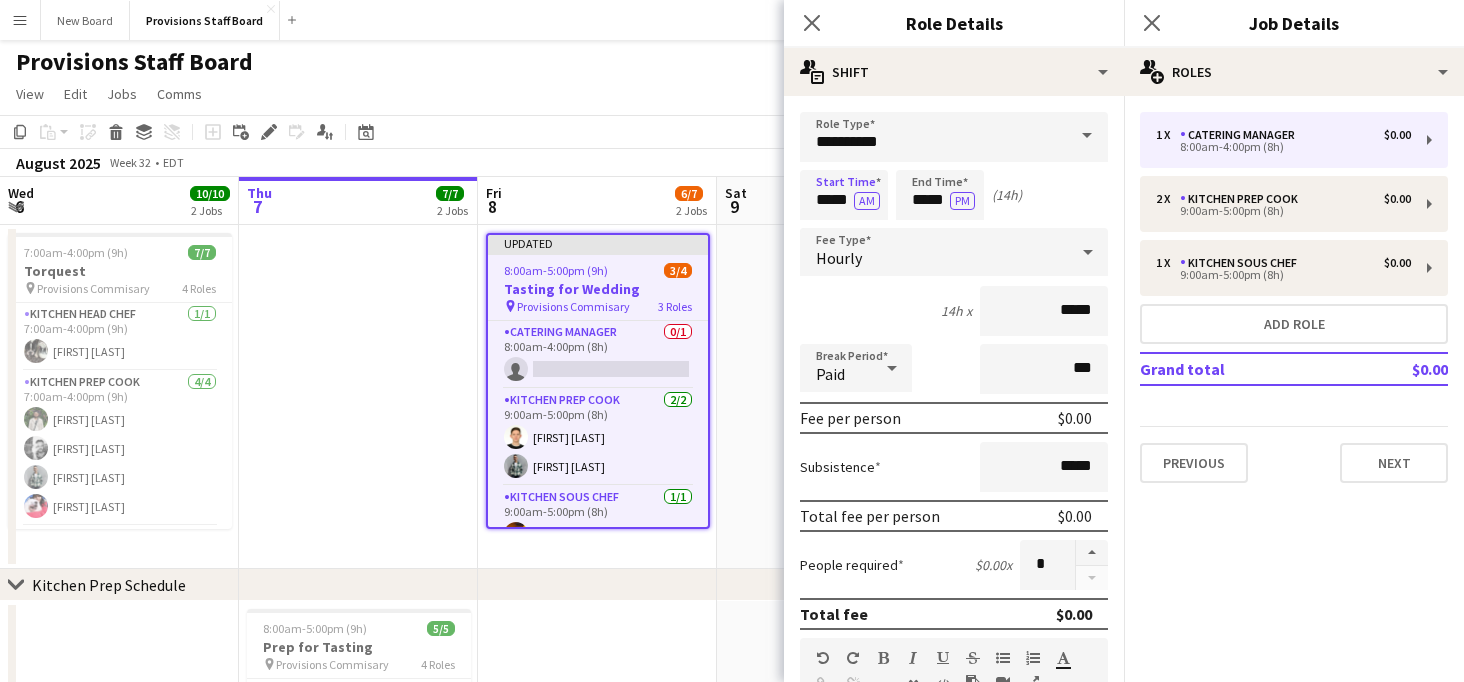 scroll, scrollTop: 0, scrollLeft: 0, axis: both 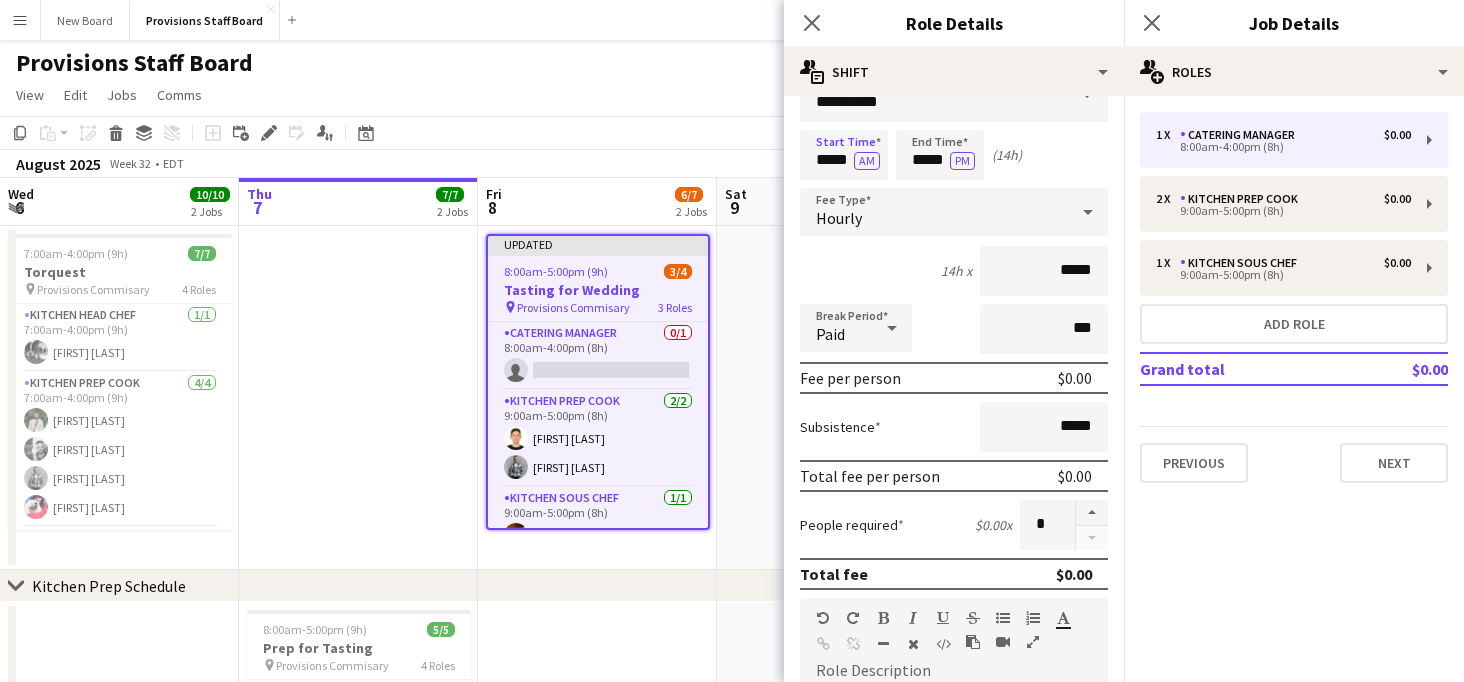 click on "AM" at bounding box center (867, 161) 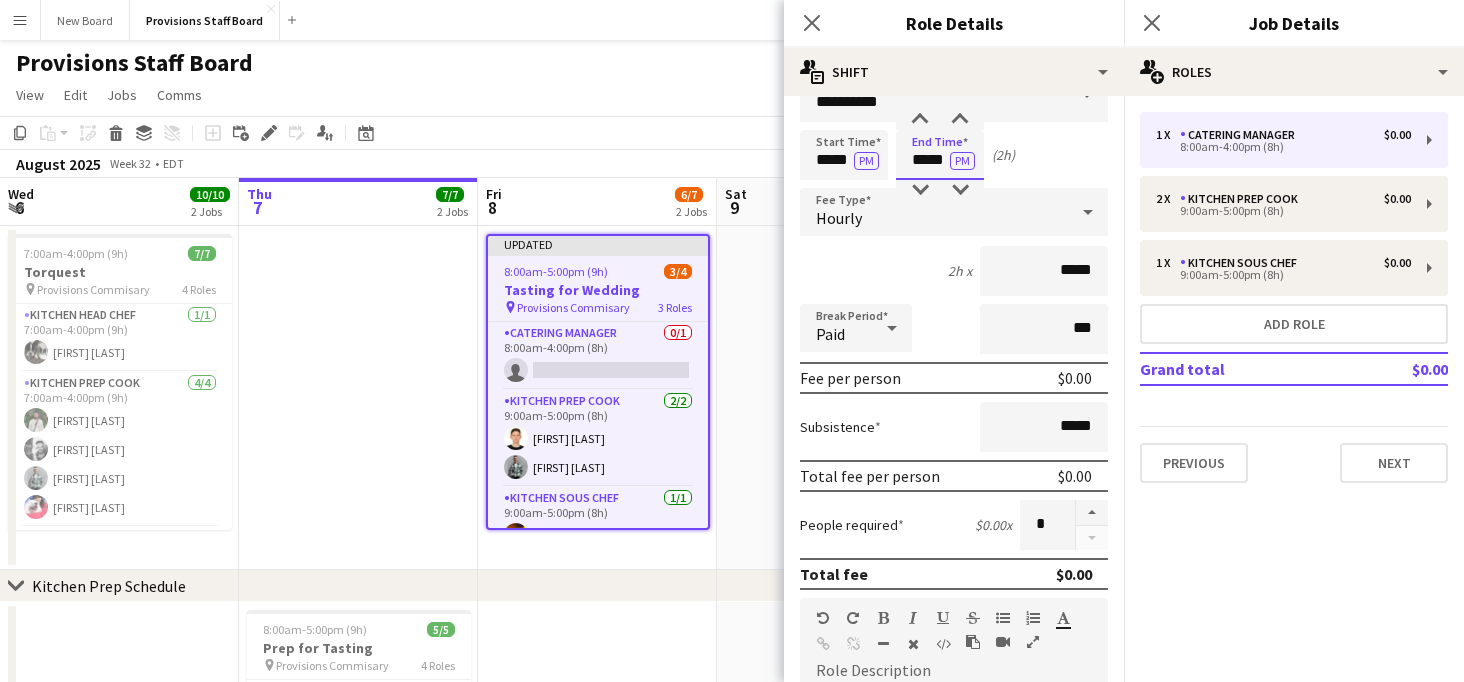 click on "*****" at bounding box center [940, 155] 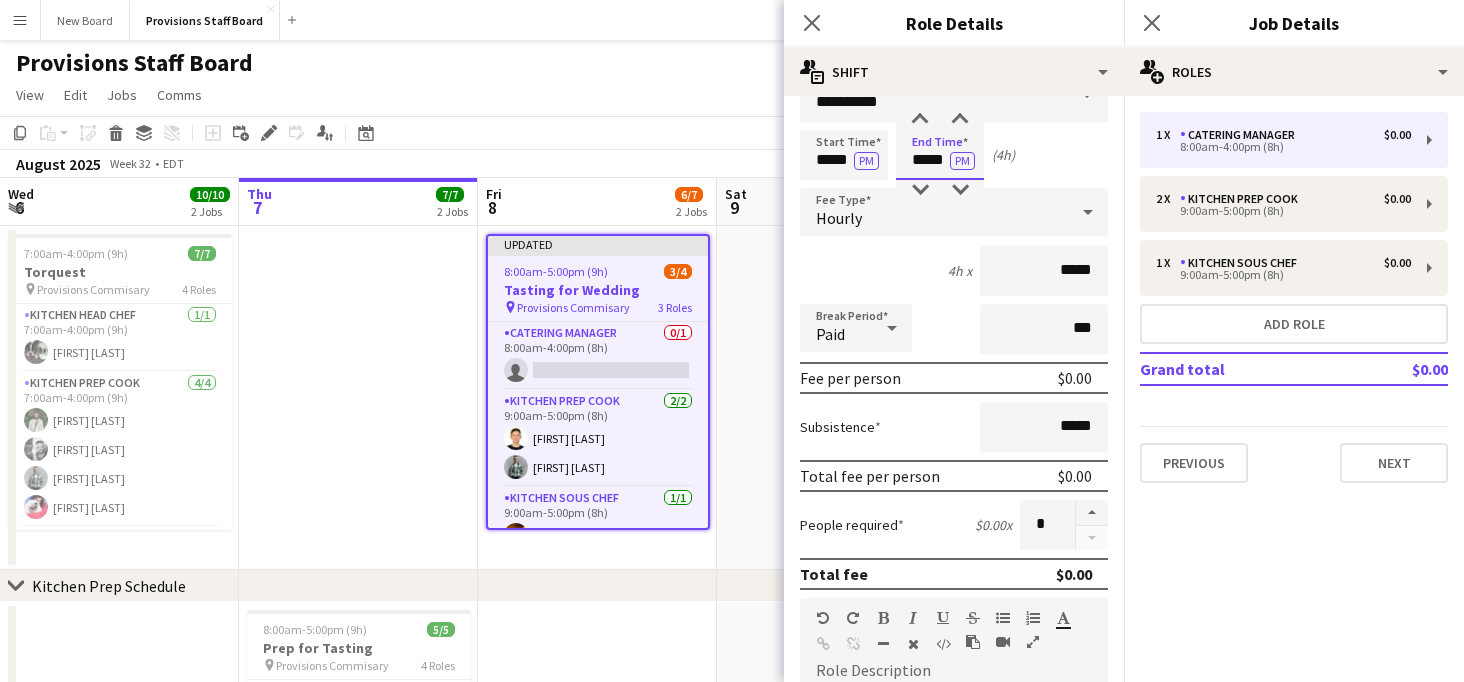 type on "*****" 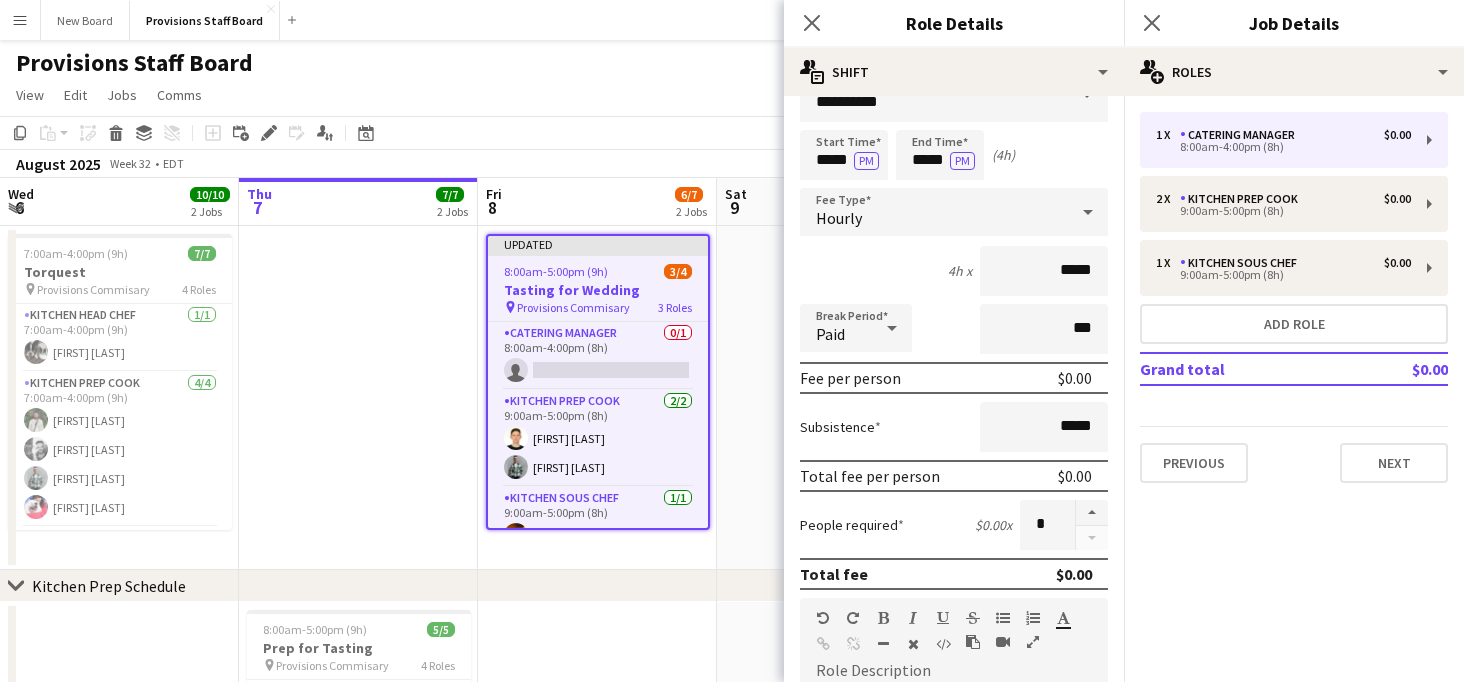 click at bounding box center (836, 398) 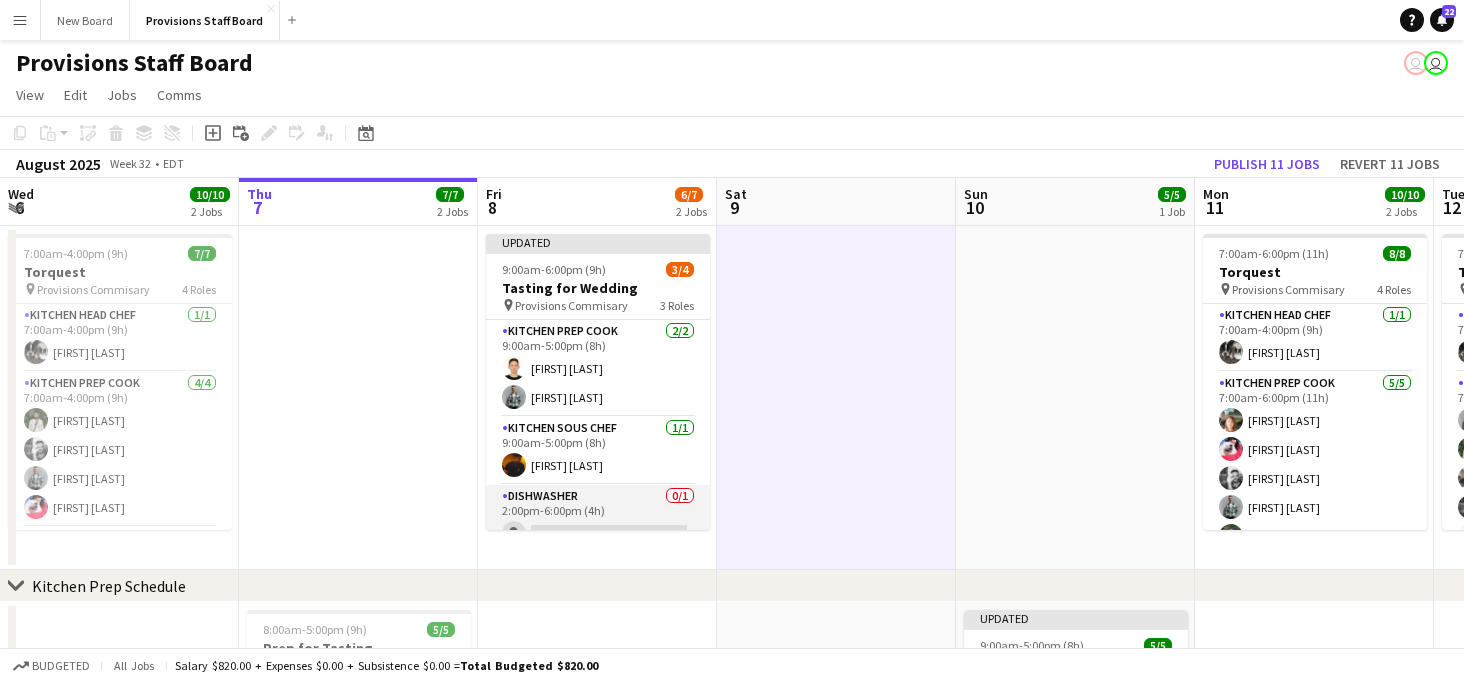 scroll, scrollTop: 22, scrollLeft: 0, axis: vertical 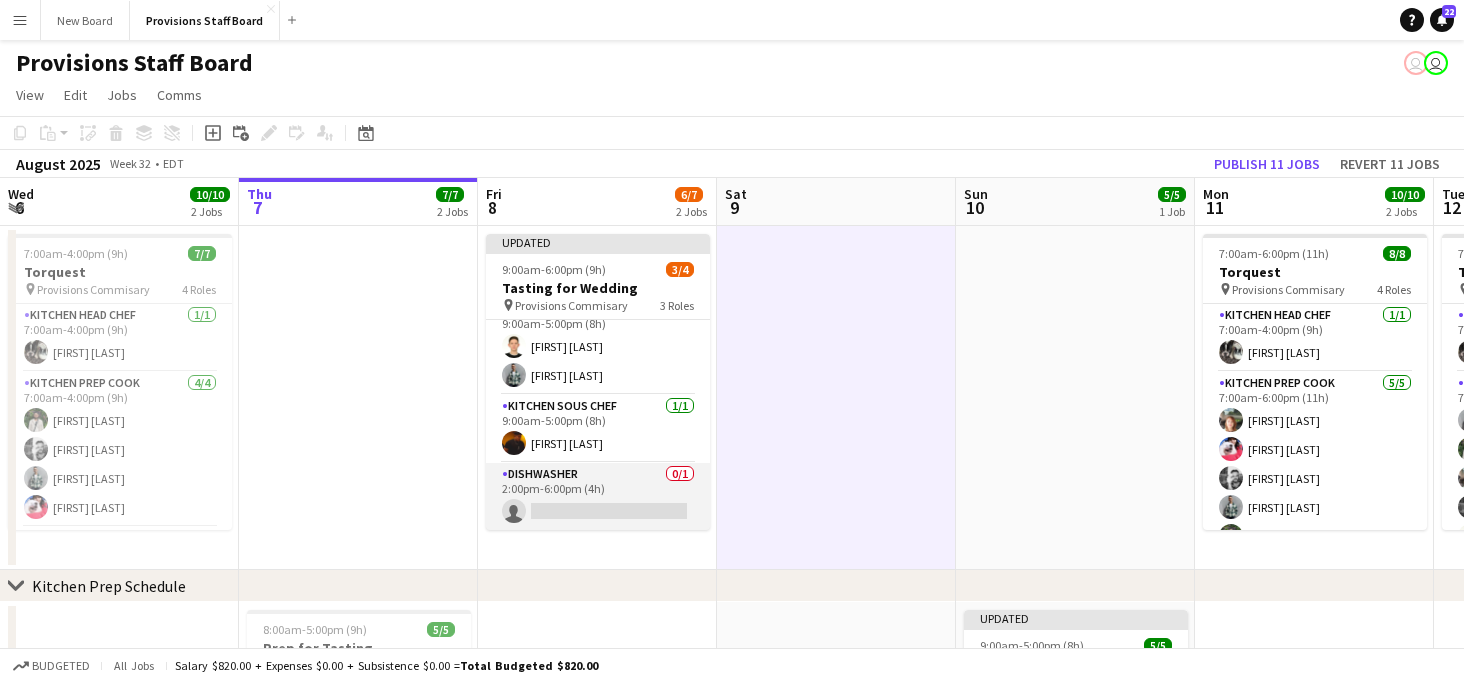 click on "Dishwasher   0/1   [HOUR]:[MINUTE][AMPM] ([DURATION])
single-neutral-actions" at bounding box center [598, 497] 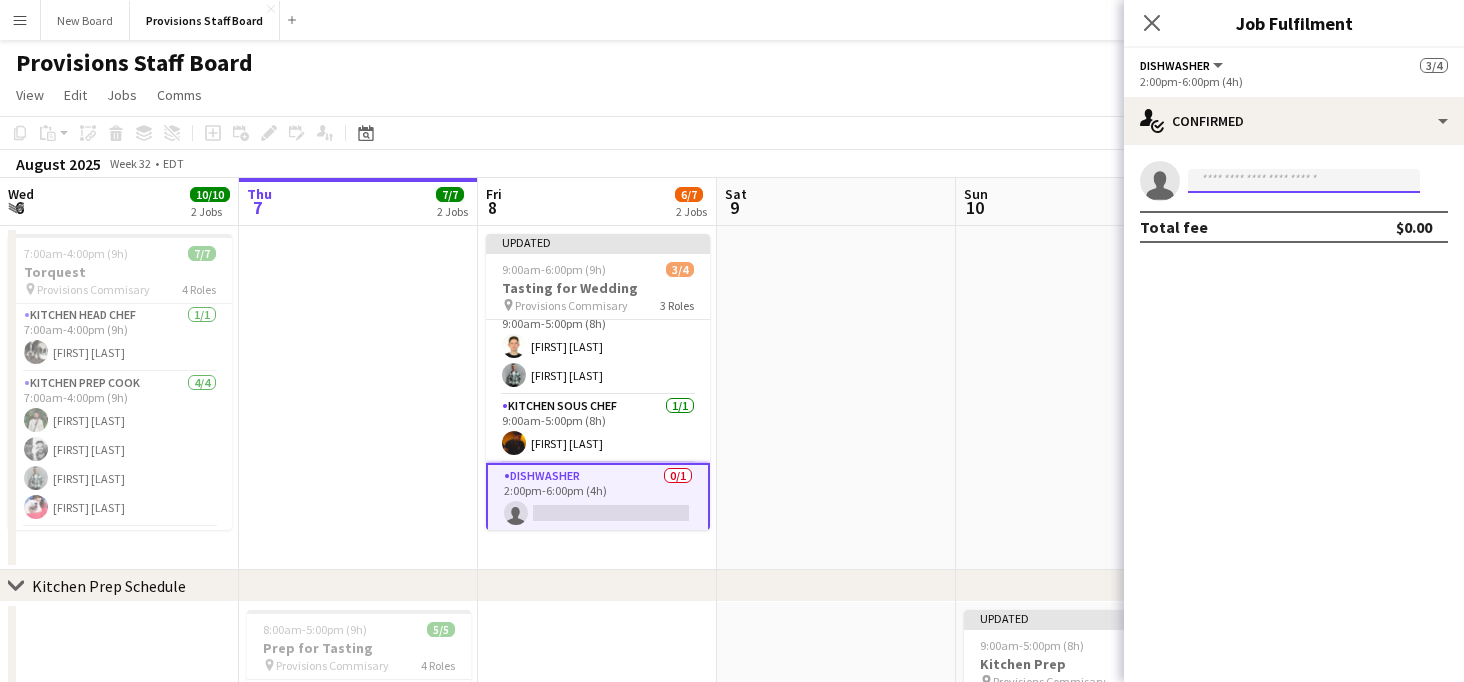 click at bounding box center [1304, 181] 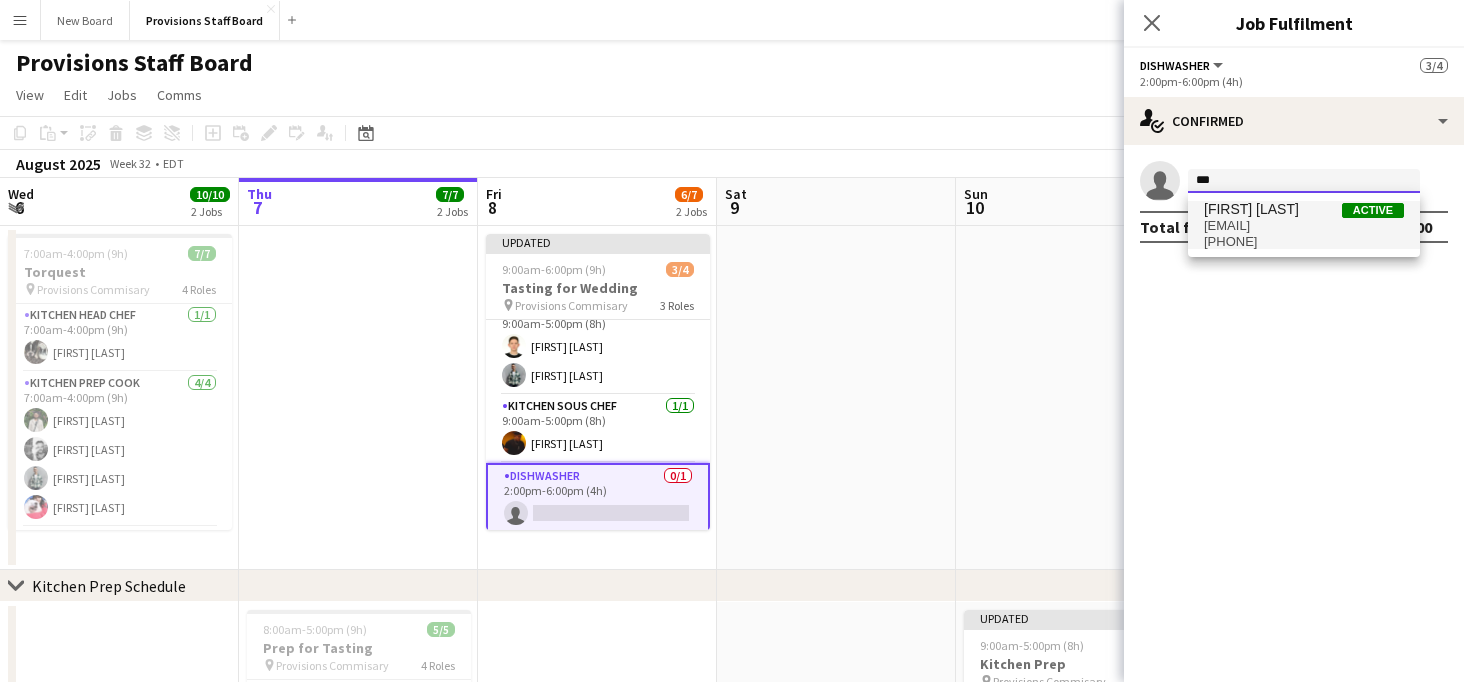 type on "***" 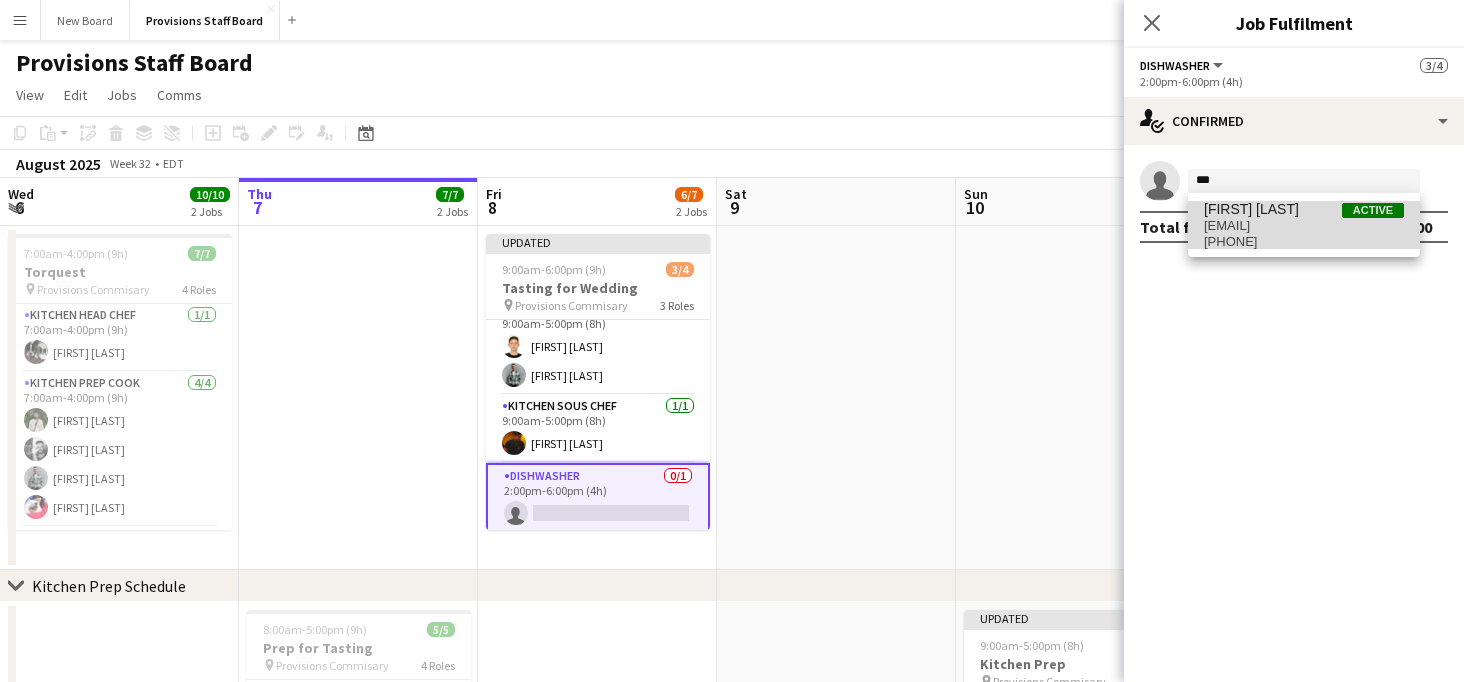 click on "[FIRST] [LAST]" at bounding box center [1251, 209] 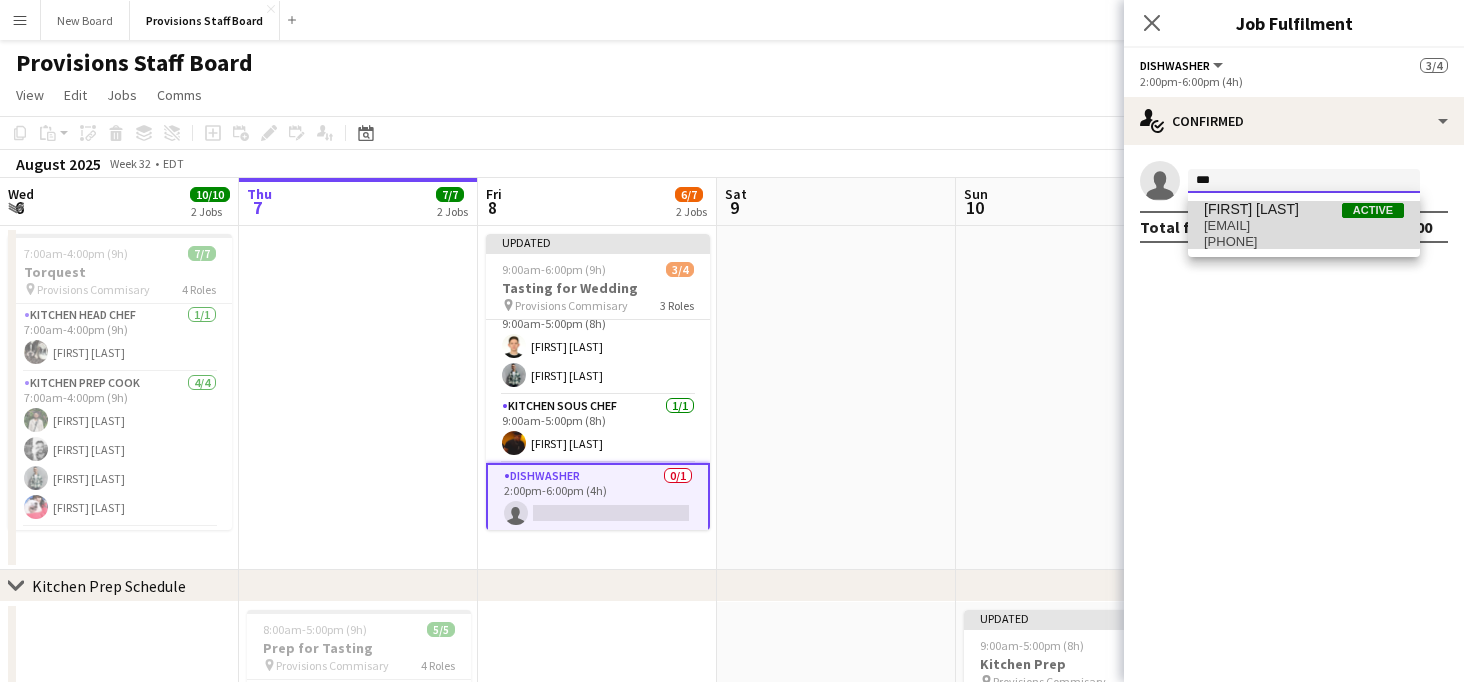 type 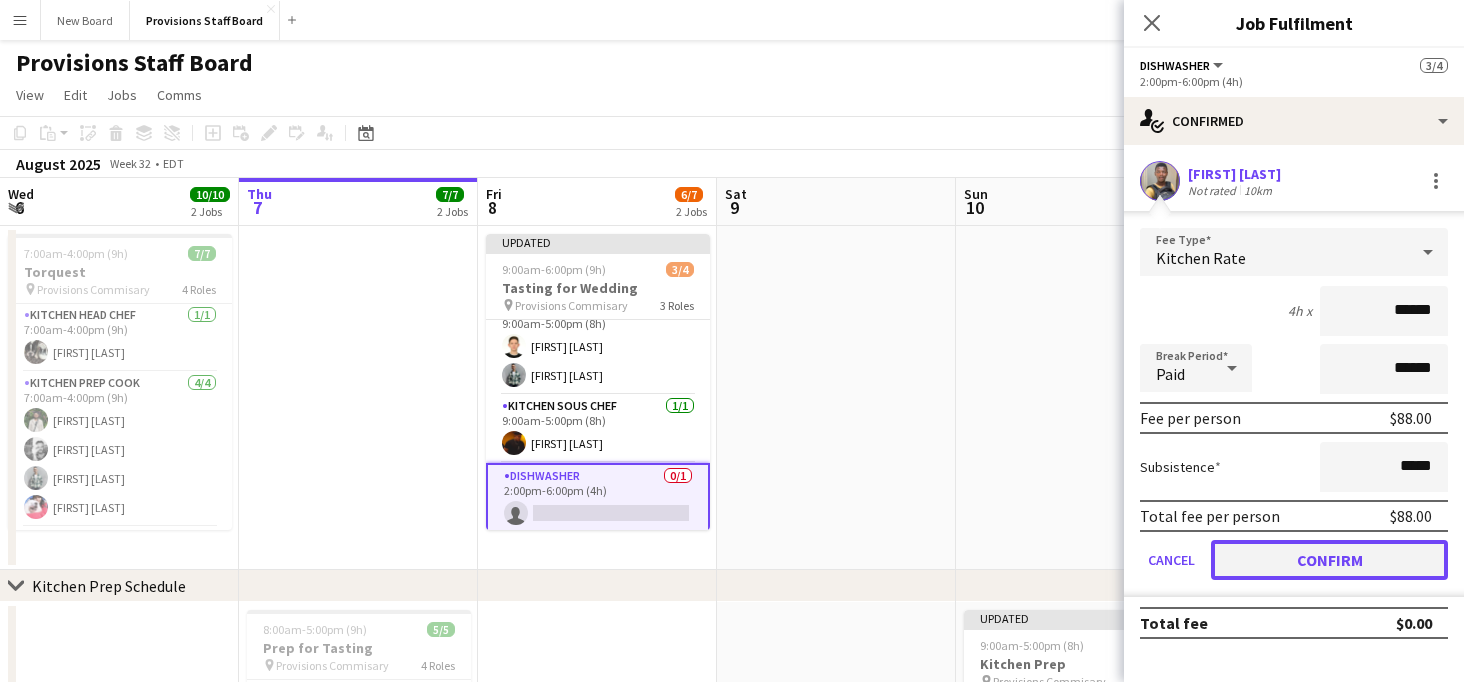 click on "Confirm" at bounding box center (1329, 560) 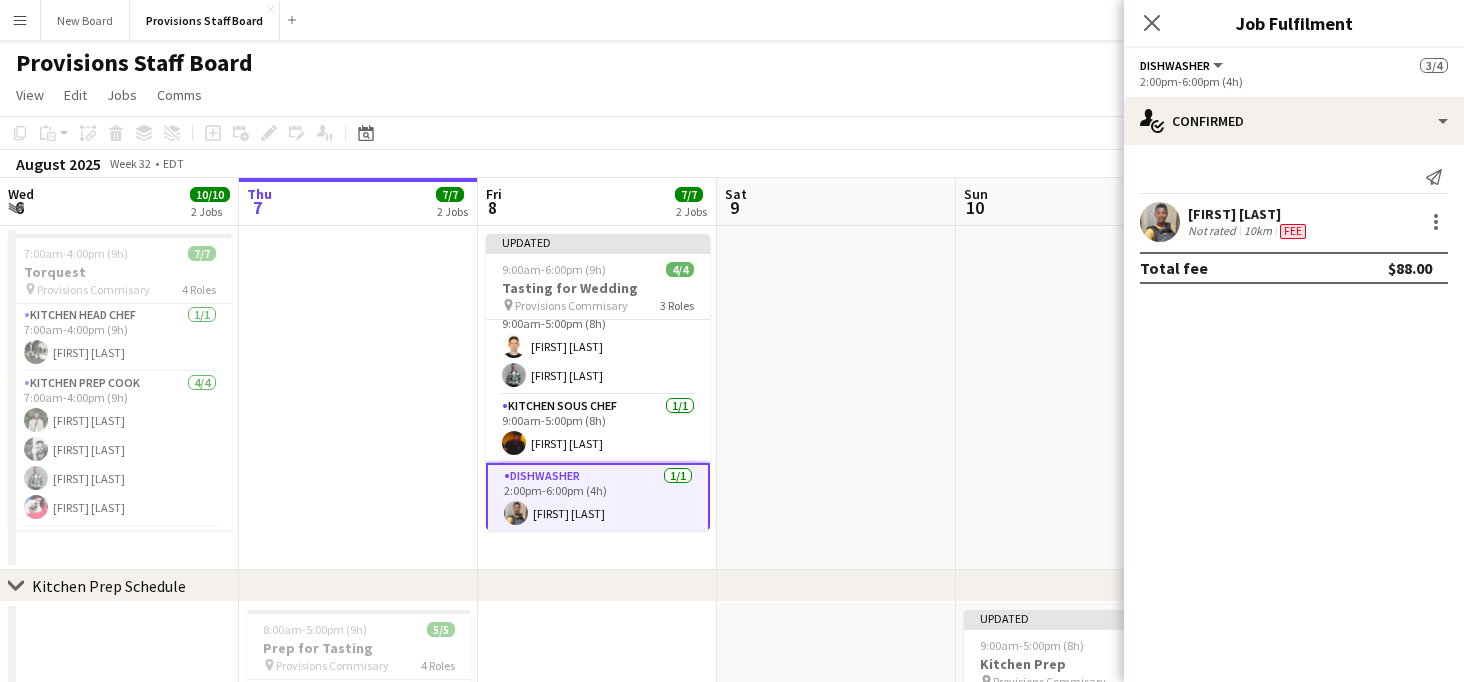 click on "View  Day view expanded Day view collapsed Month view Date picker Jump to today Expand Linked Jobs Collapse Linked Jobs  Edit  Copy Ctrl+C  Paste  Without Crew Ctrl+V With Crew Ctrl+Shift+V Paste as linked job  Group  Group Ungroup  Jobs  New Job Edit Job Delete Job New Linked Job Edit Linked Jobs Job fulfilment Promote Role Copy Role URL  Comms  Notify confirmed crew Create chat" 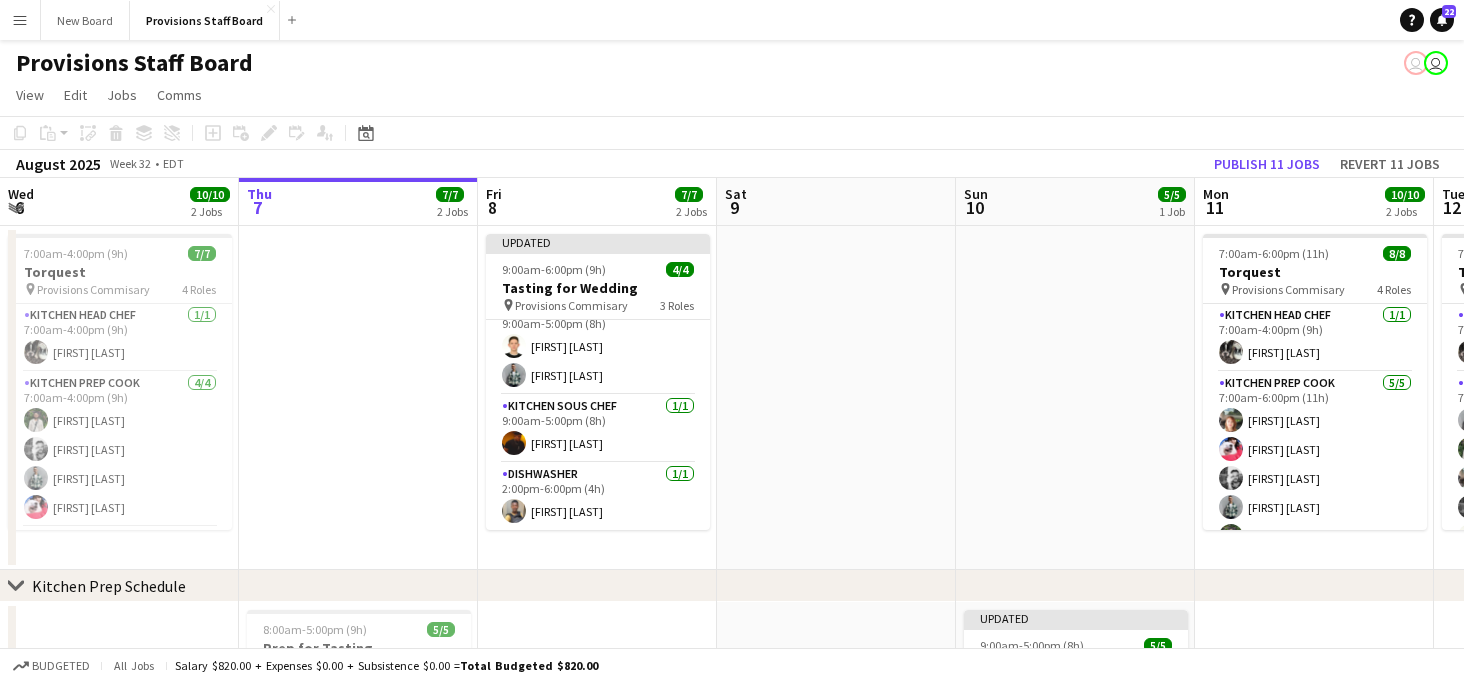 scroll, scrollTop: 0, scrollLeft: 516, axis: horizontal 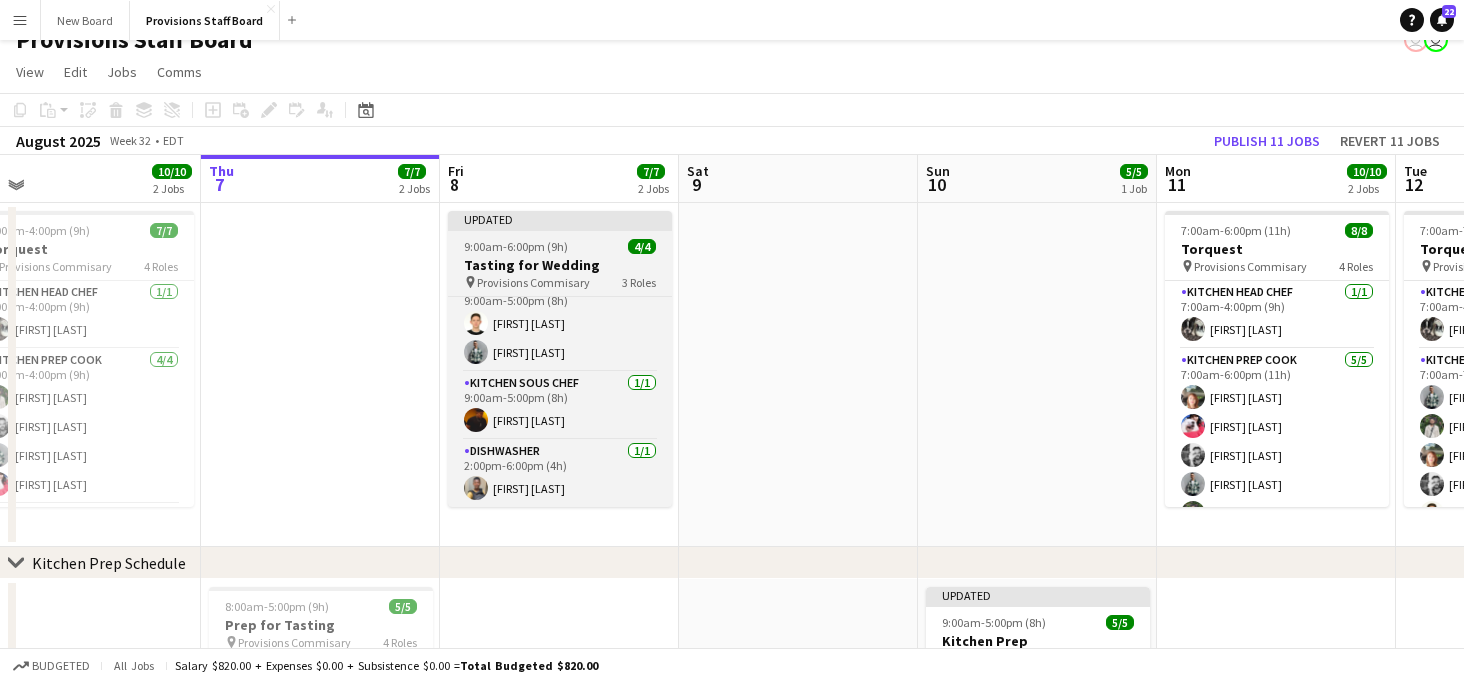 click on "Tasting for Wedding" at bounding box center (560, 265) 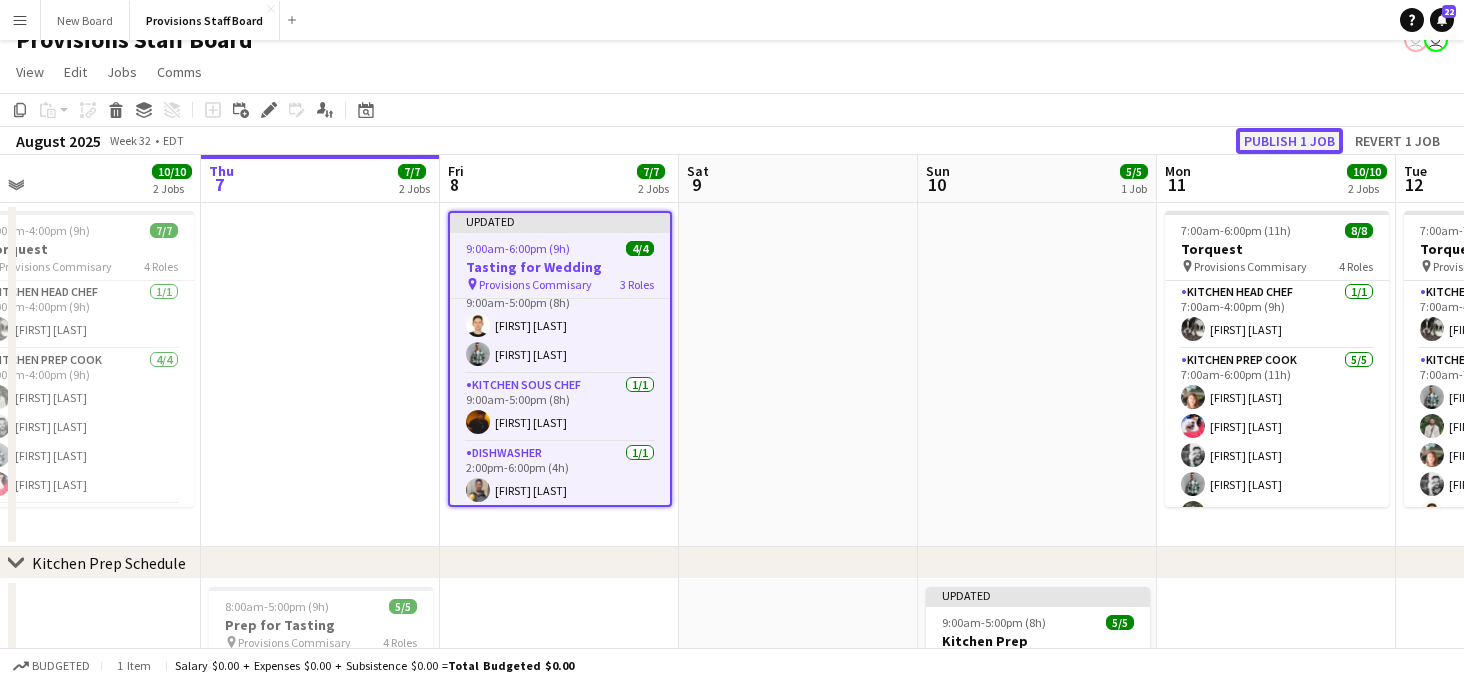 click on "Publish 1 job" 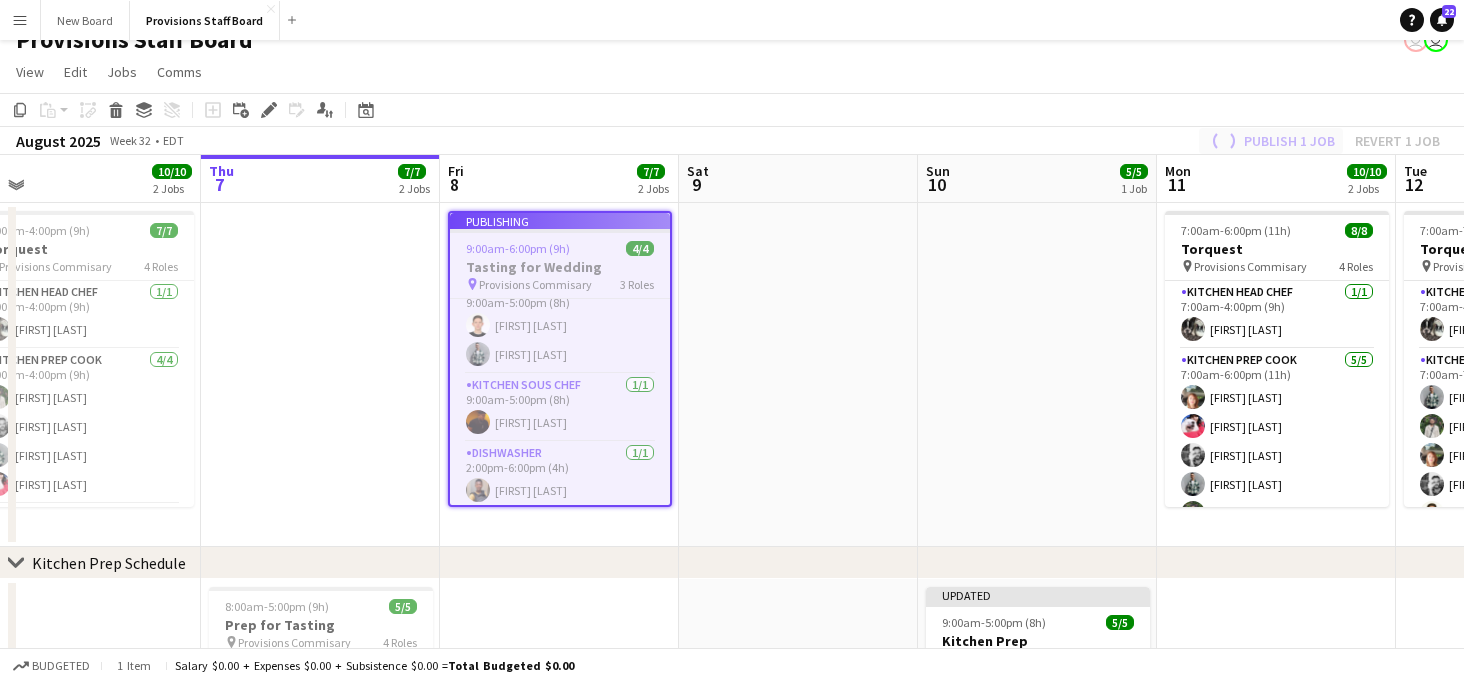 scroll, scrollTop: 9, scrollLeft: 0, axis: vertical 